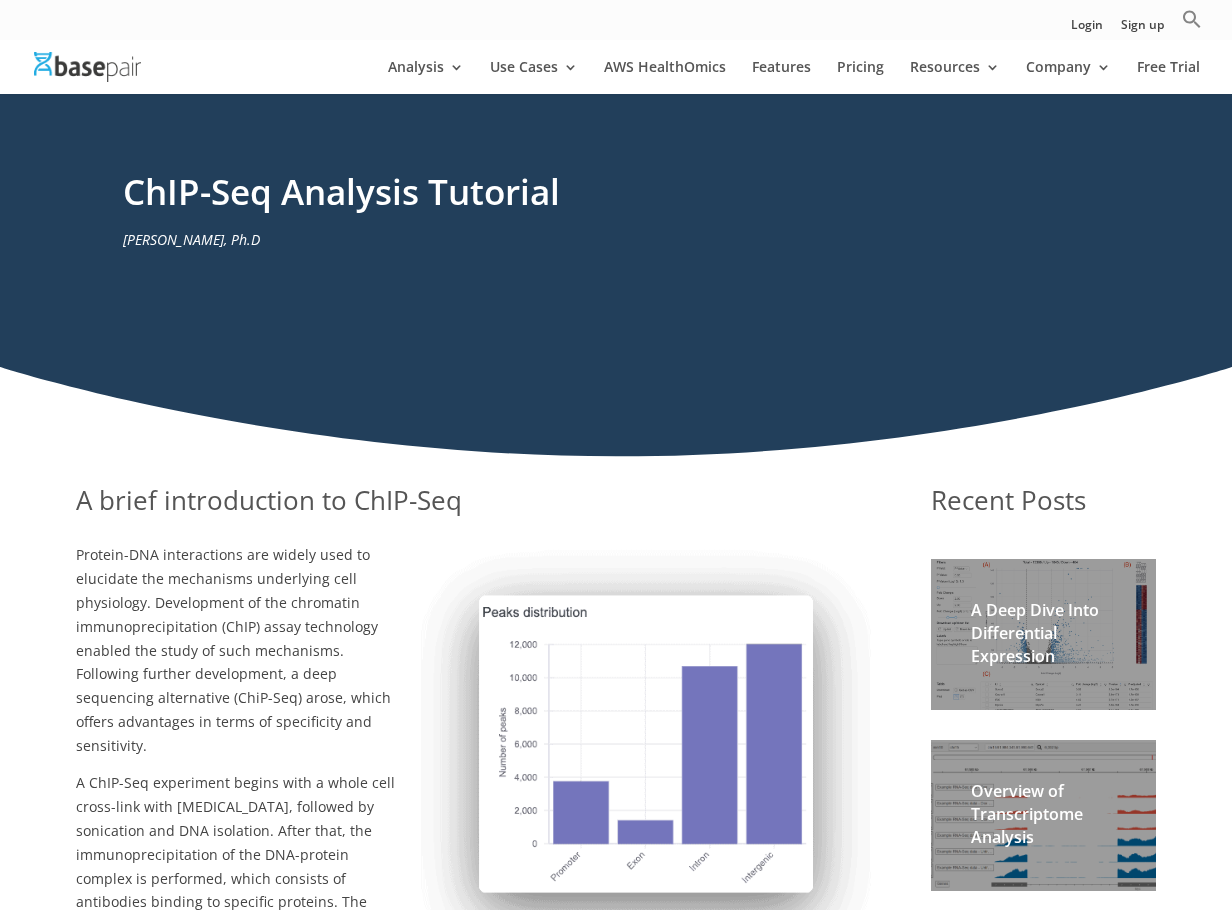 scroll, scrollTop: 200, scrollLeft: 0, axis: vertical 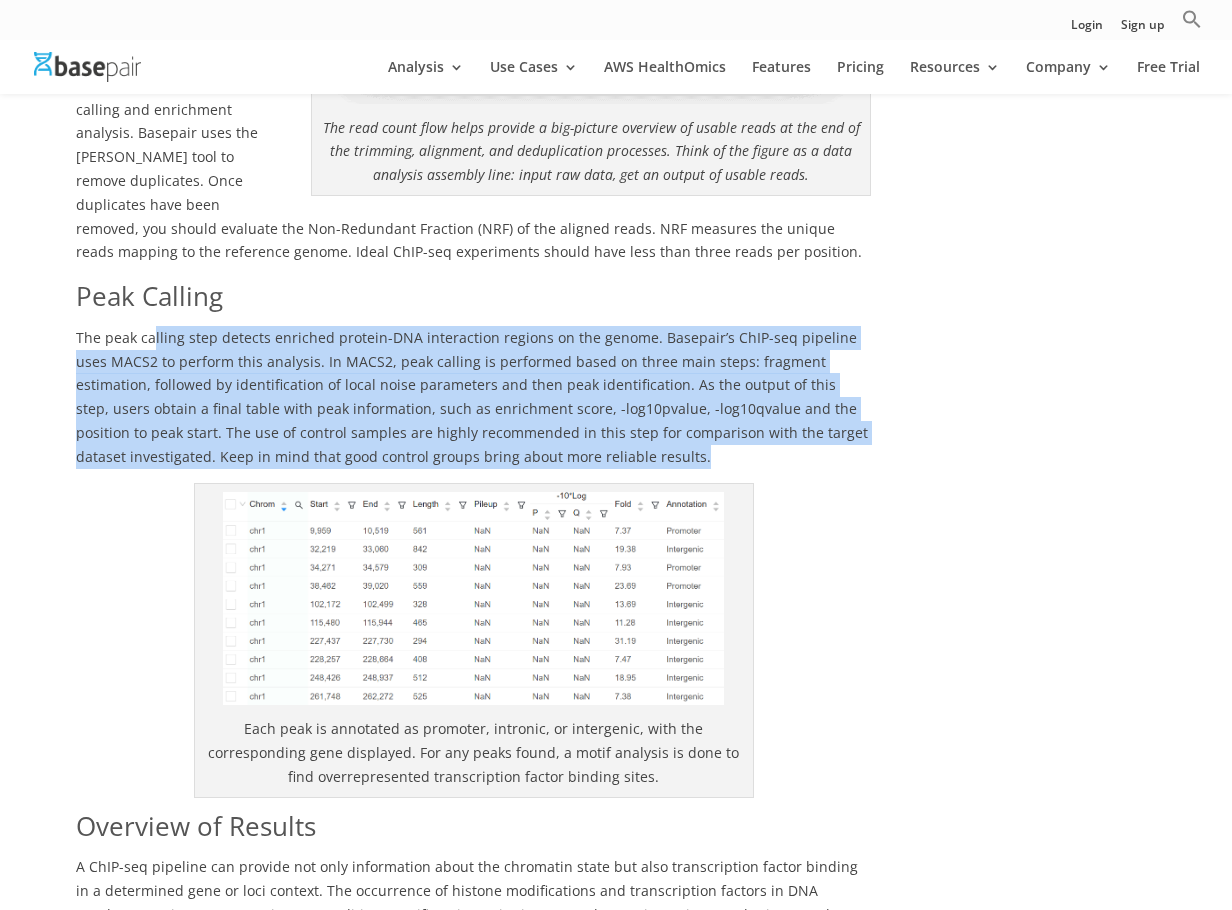 drag, startPoint x: 152, startPoint y: 265, endPoint x: 554, endPoint y: 387, distance: 420.10474 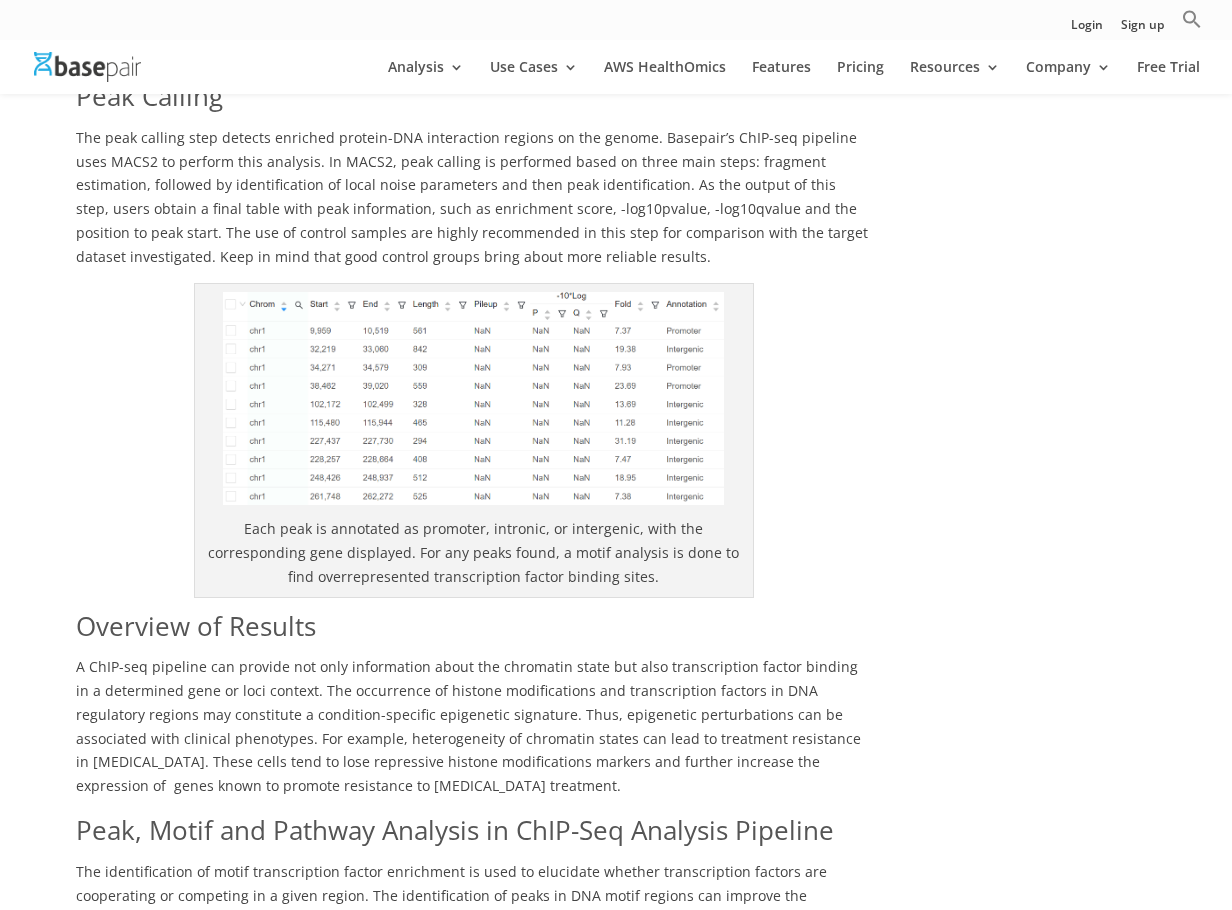 scroll, scrollTop: 2600, scrollLeft: 0, axis: vertical 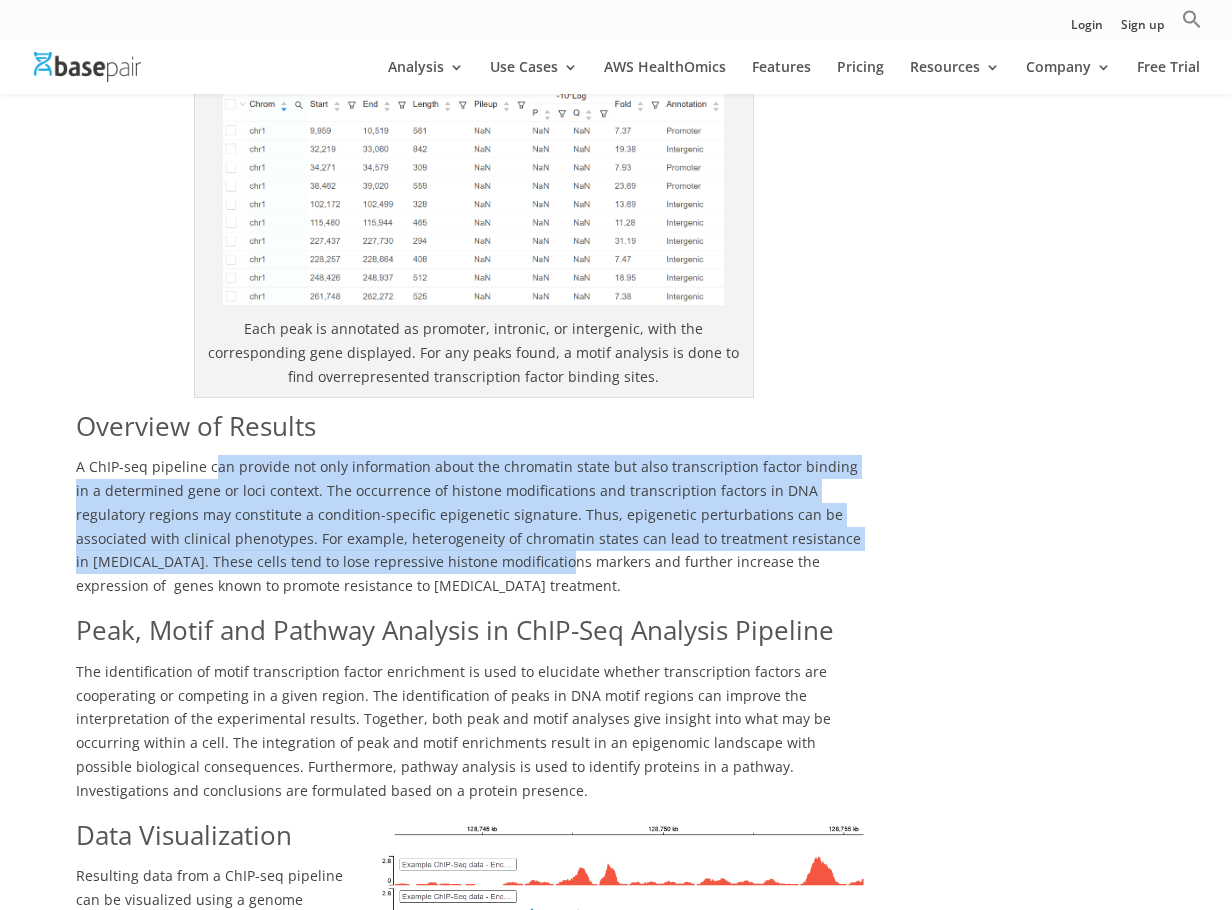 drag, startPoint x: 210, startPoint y: 403, endPoint x: 434, endPoint y: 485, distance: 238.53722 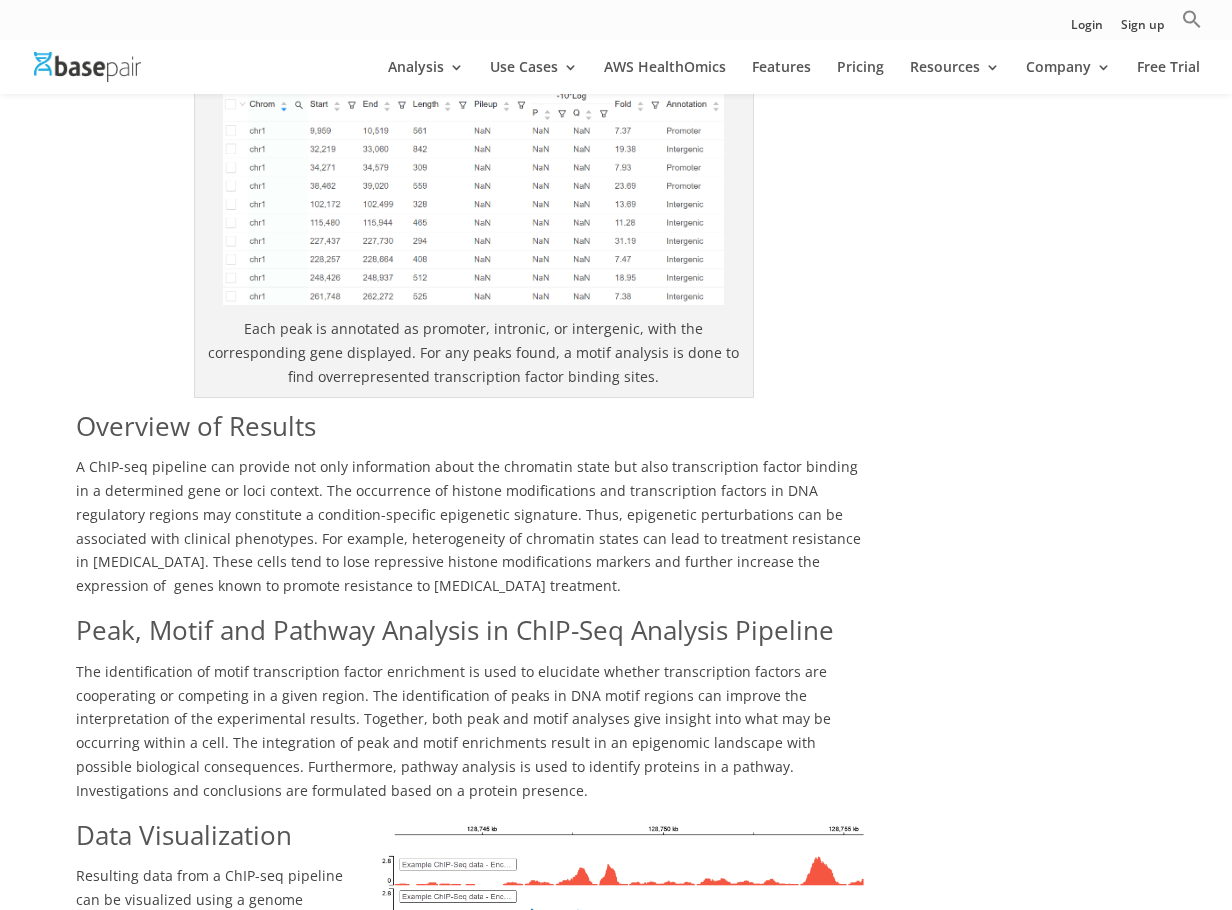 scroll, scrollTop: 2800, scrollLeft: 0, axis: vertical 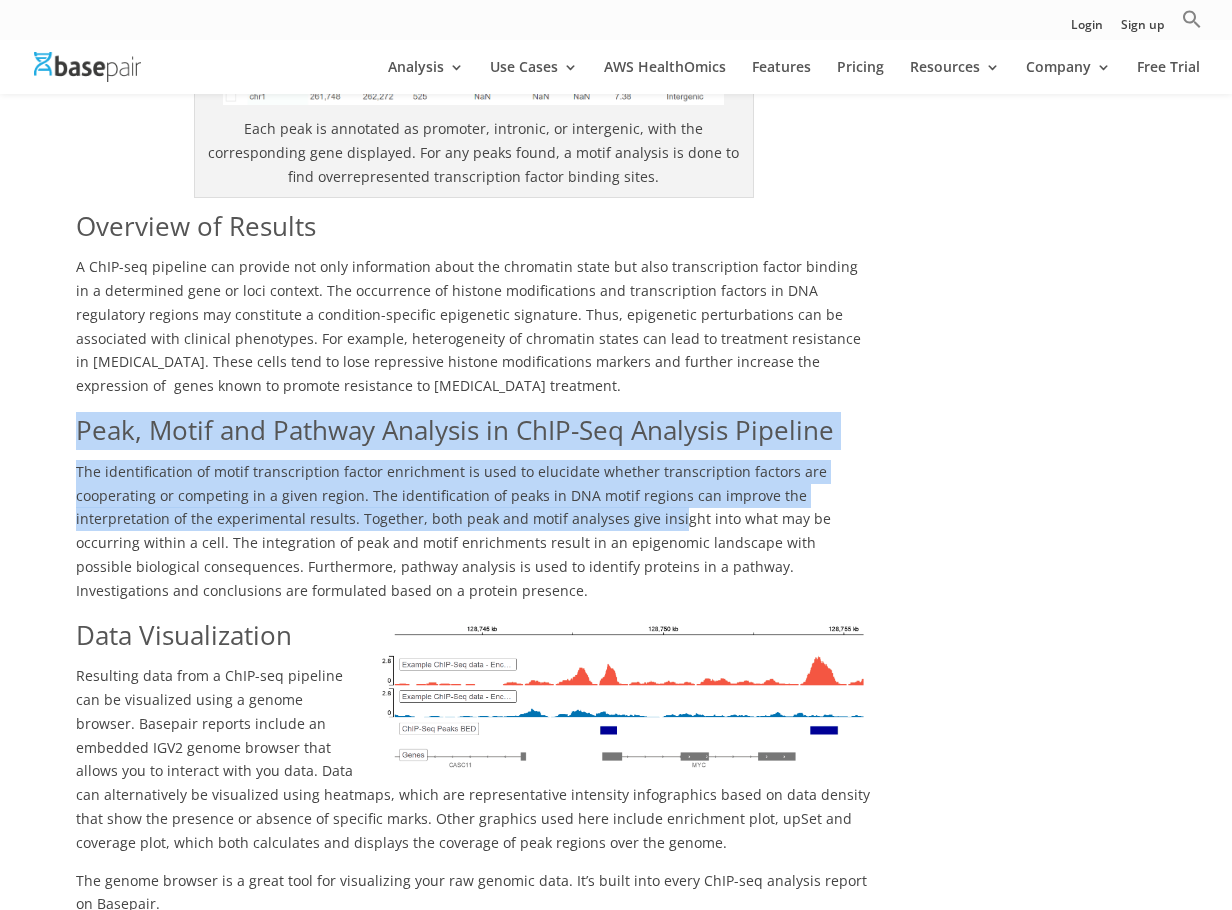 drag, startPoint x: 71, startPoint y: 387, endPoint x: 678, endPoint y: 456, distance: 610.9092 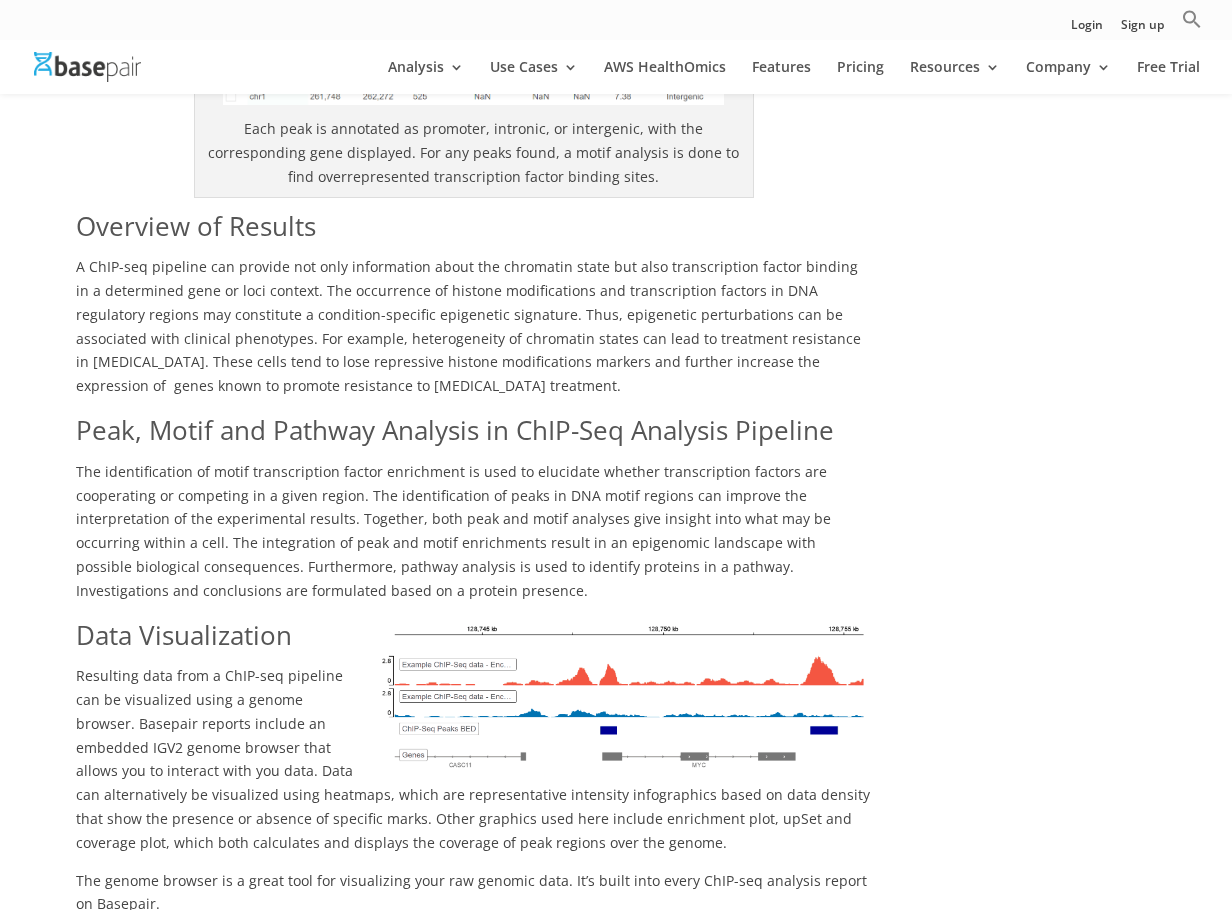 click on "The identification of motif transcription factor enrichment is used to elucidate whether transcription factors are cooperating or competing in a given region. The identification of peaks in DNA motif regions can improve the interpretation of the experimental results. Together, both peak and motif analyses give insight into what may be occurring within a cell. The integration of peak and motif enrichments result in an epigenomic landscape with possible biological consequences. Furthermore, pathway analysis is used to identify proteins in a pathway. Investigations and conclusions are formulated based on a protein presence." at bounding box center (453, 531) 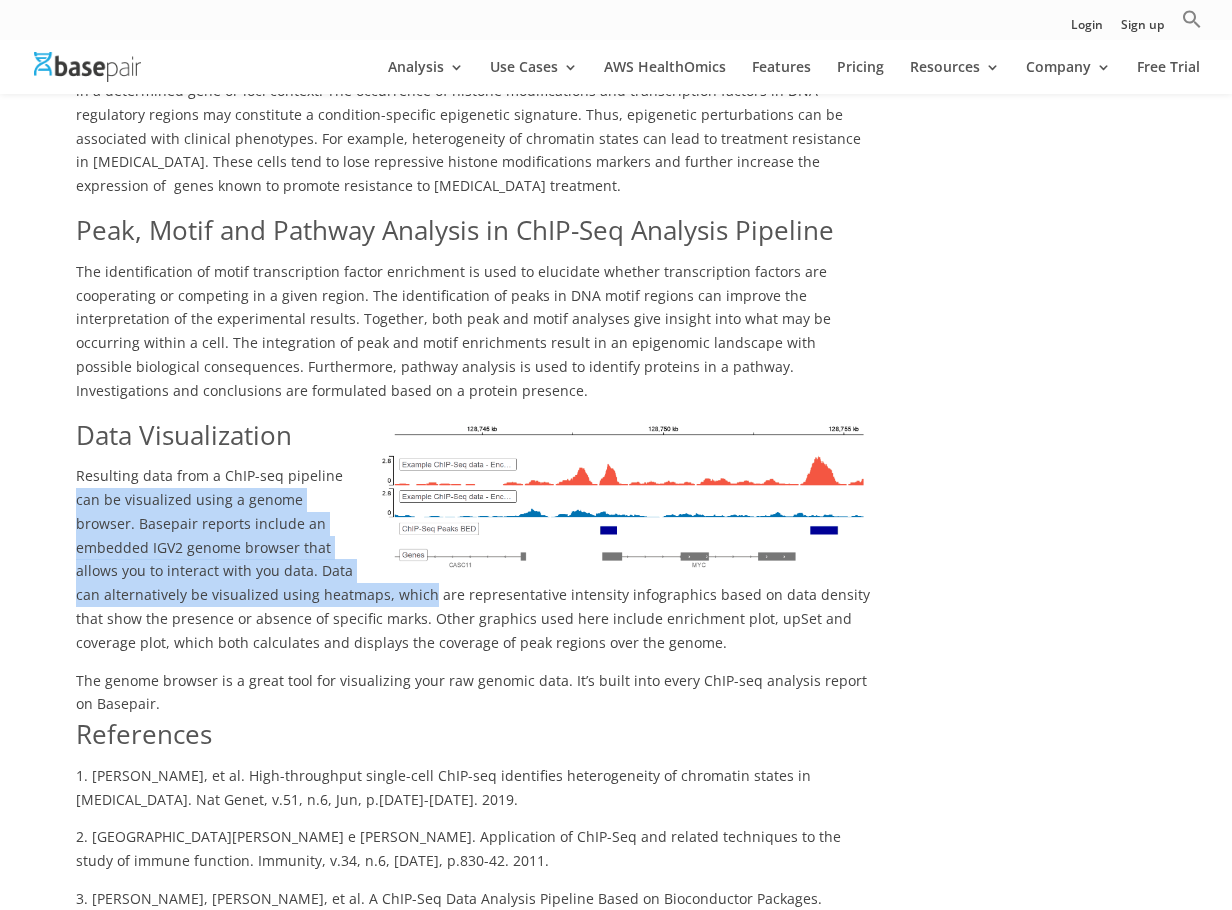 drag, startPoint x: 62, startPoint y: 417, endPoint x: 518, endPoint y: 550, distance: 475 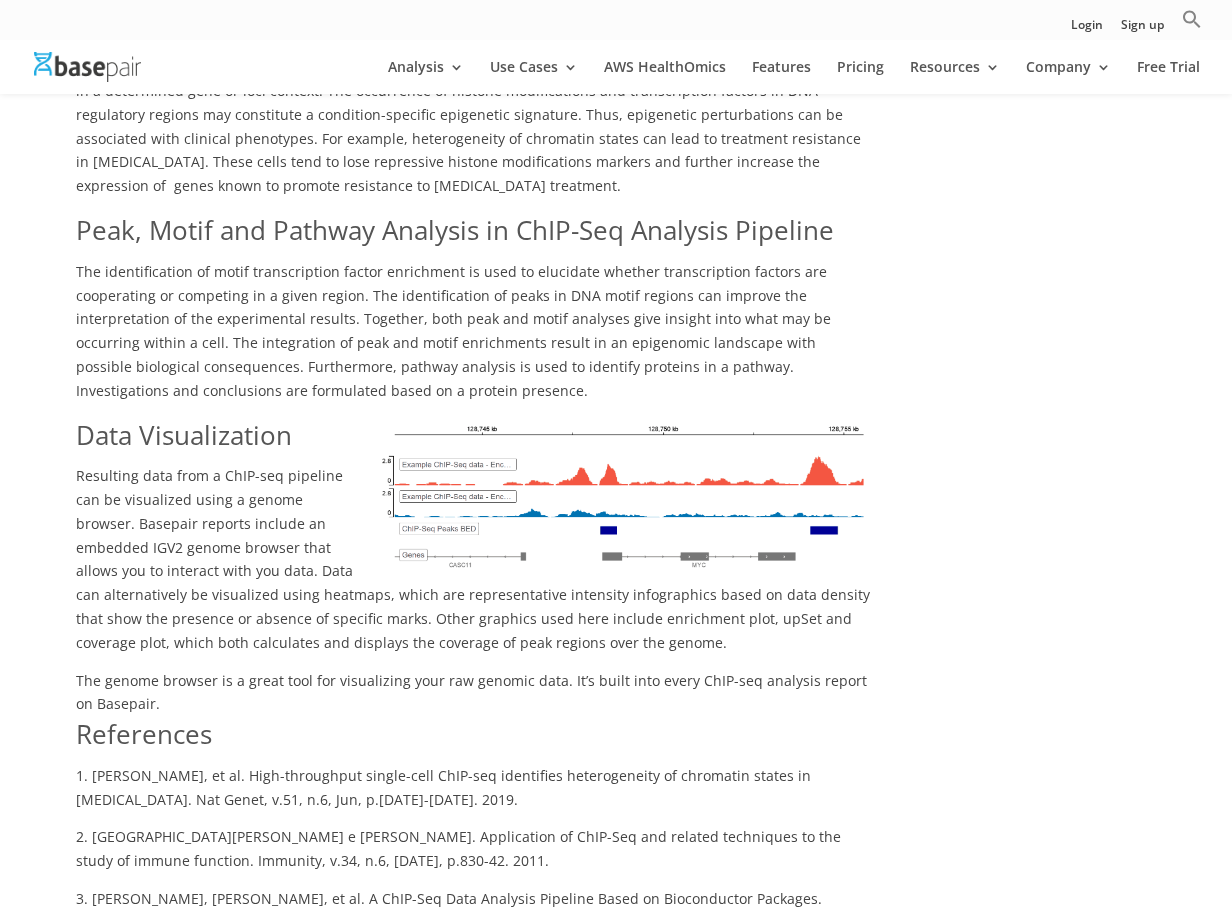 click on "Resulting data from a ChIP-seq pipeline can be visualized using a genome browser. Basepair reports include an embedded IGV2 genome browser that allows you to interact with you data. Data can alternatively be visualized using heatmaps, which are representative intensity infographics based on data density that show the presence or absence of specific marks. Other graphics used here include enrichment plot, upSet and coverage plot, which both calculates and displays the coverage of peak regions over the genome." at bounding box center (473, 559) 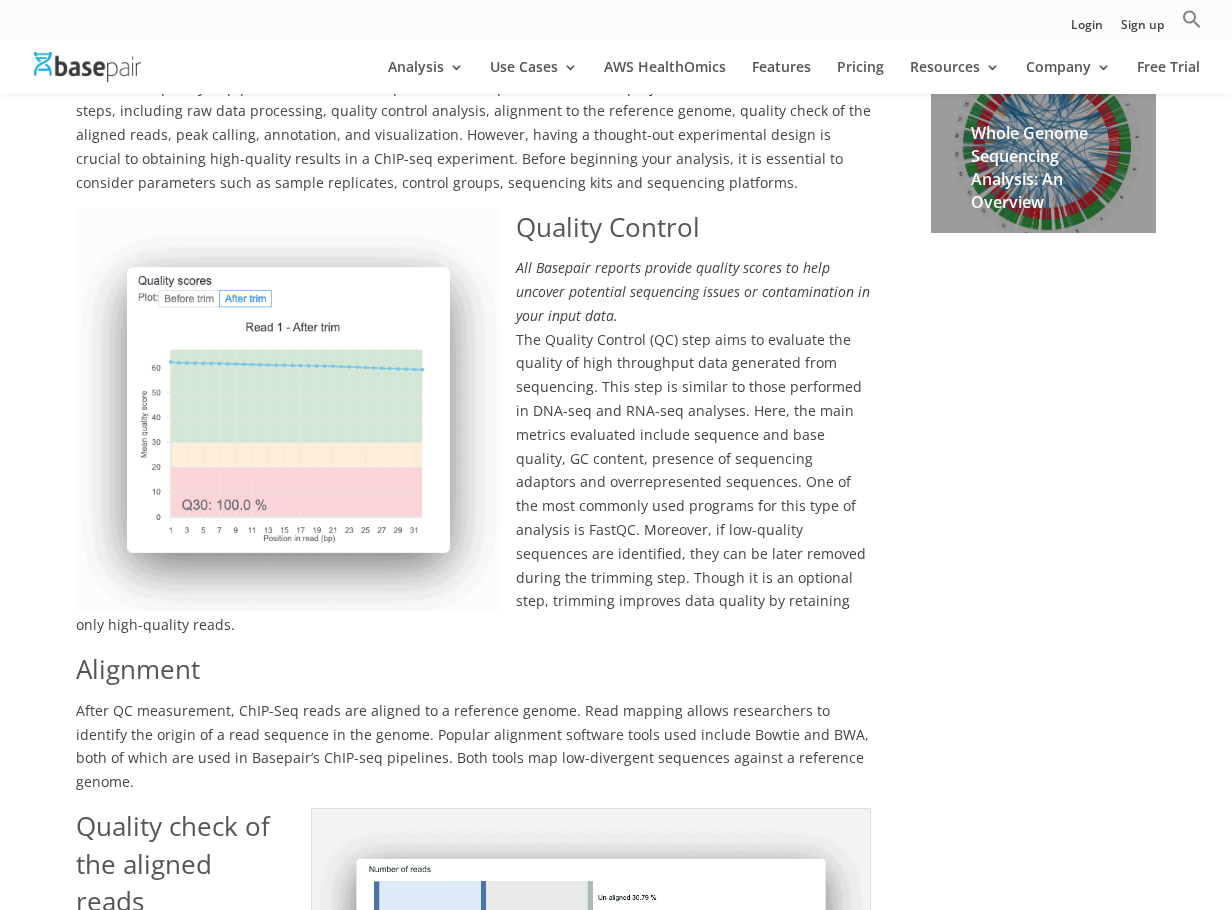 scroll, scrollTop: 0, scrollLeft: 0, axis: both 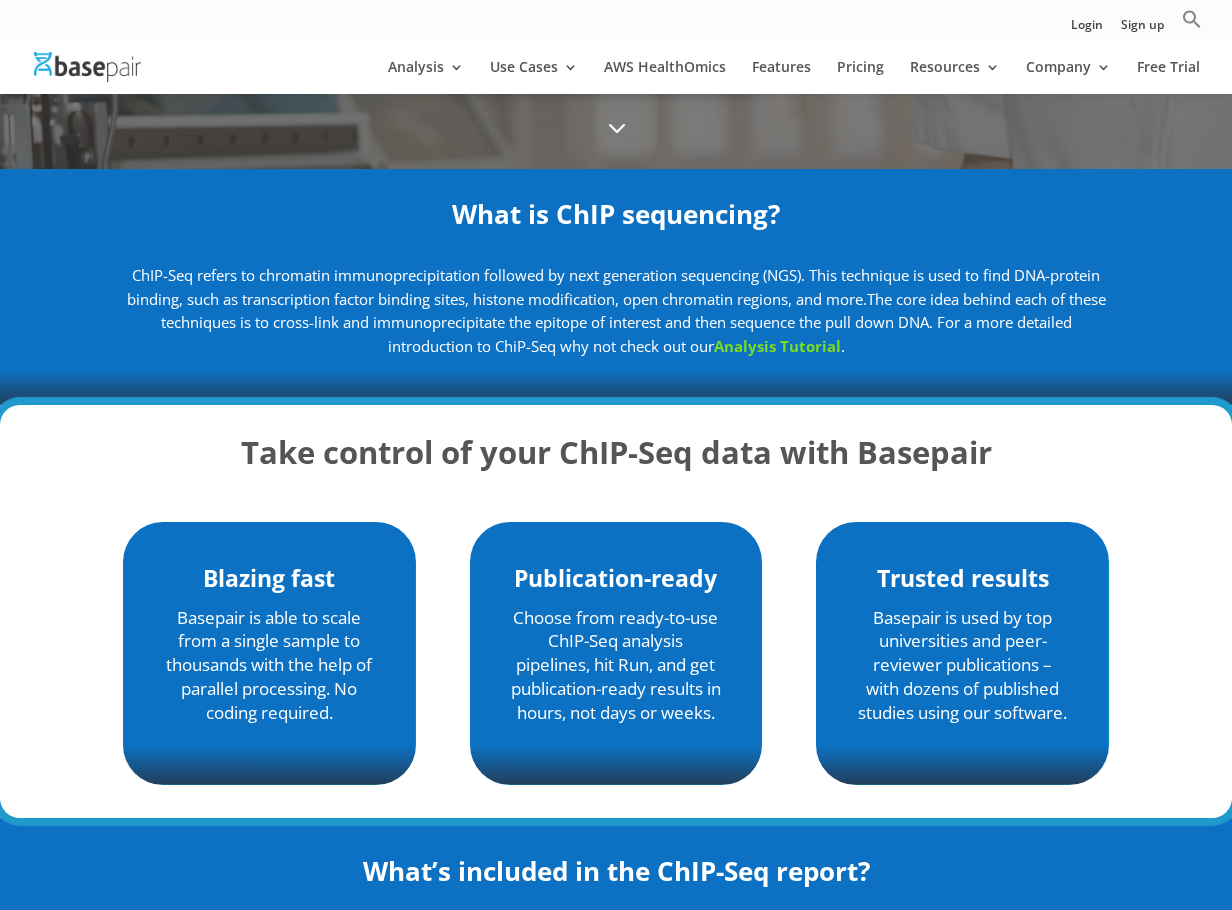 click on "Analysis Tutorial" at bounding box center [777, 346] 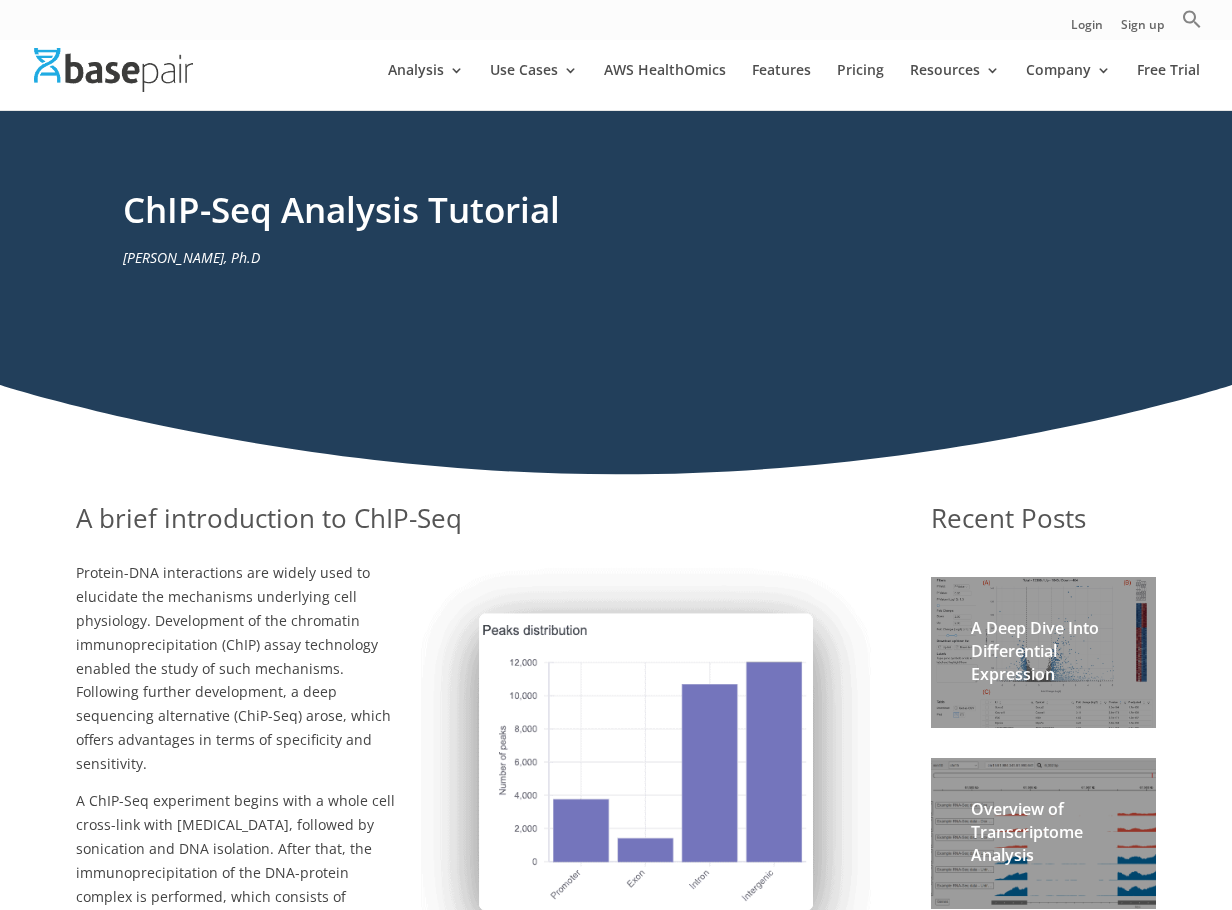 scroll, scrollTop: 200, scrollLeft: 0, axis: vertical 